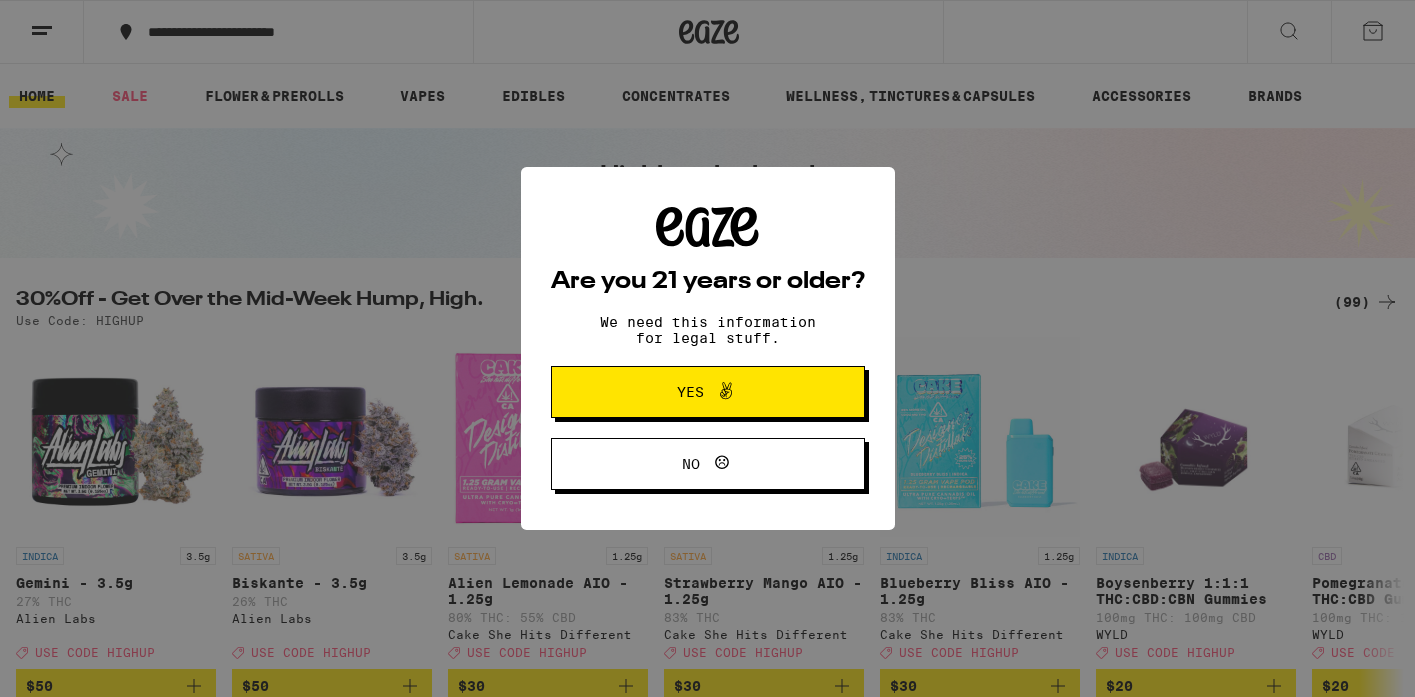 scroll, scrollTop: 0, scrollLeft: 0, axis: both 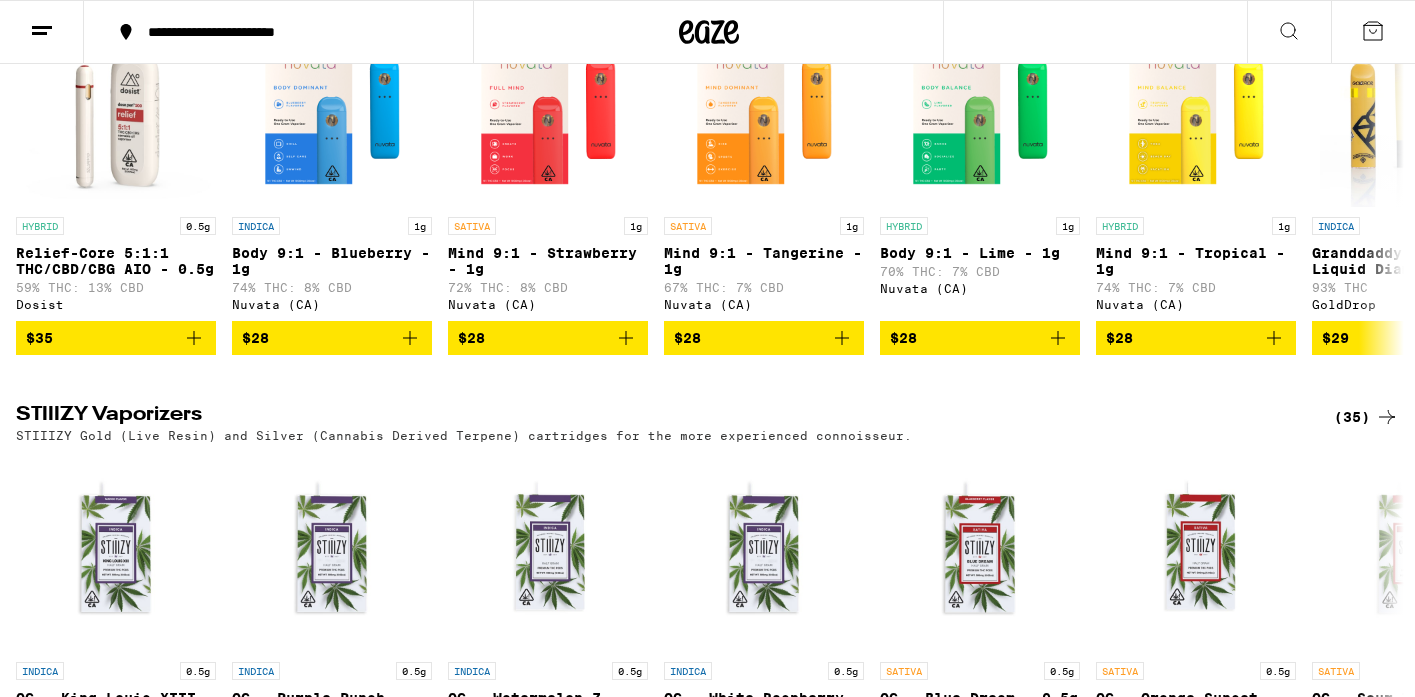 click 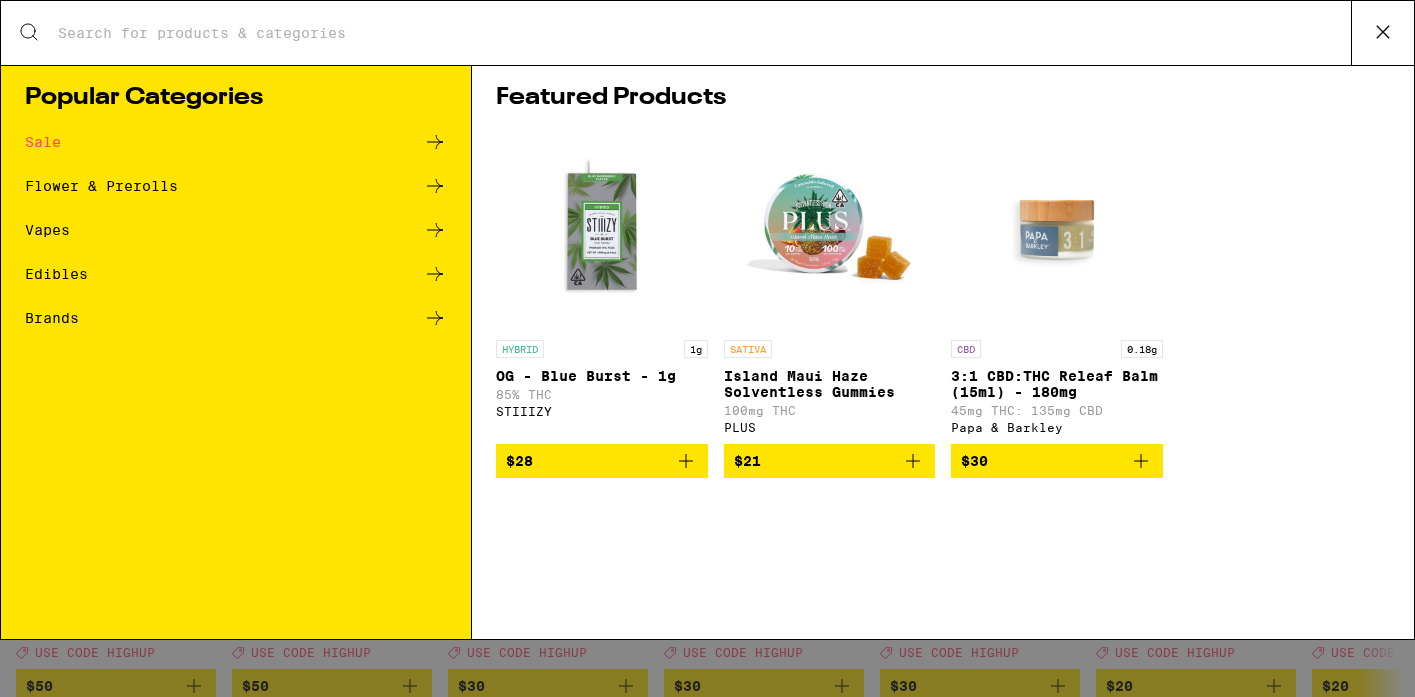 scroll, scrollTop: 0, scrollLeft: 0, axis: both 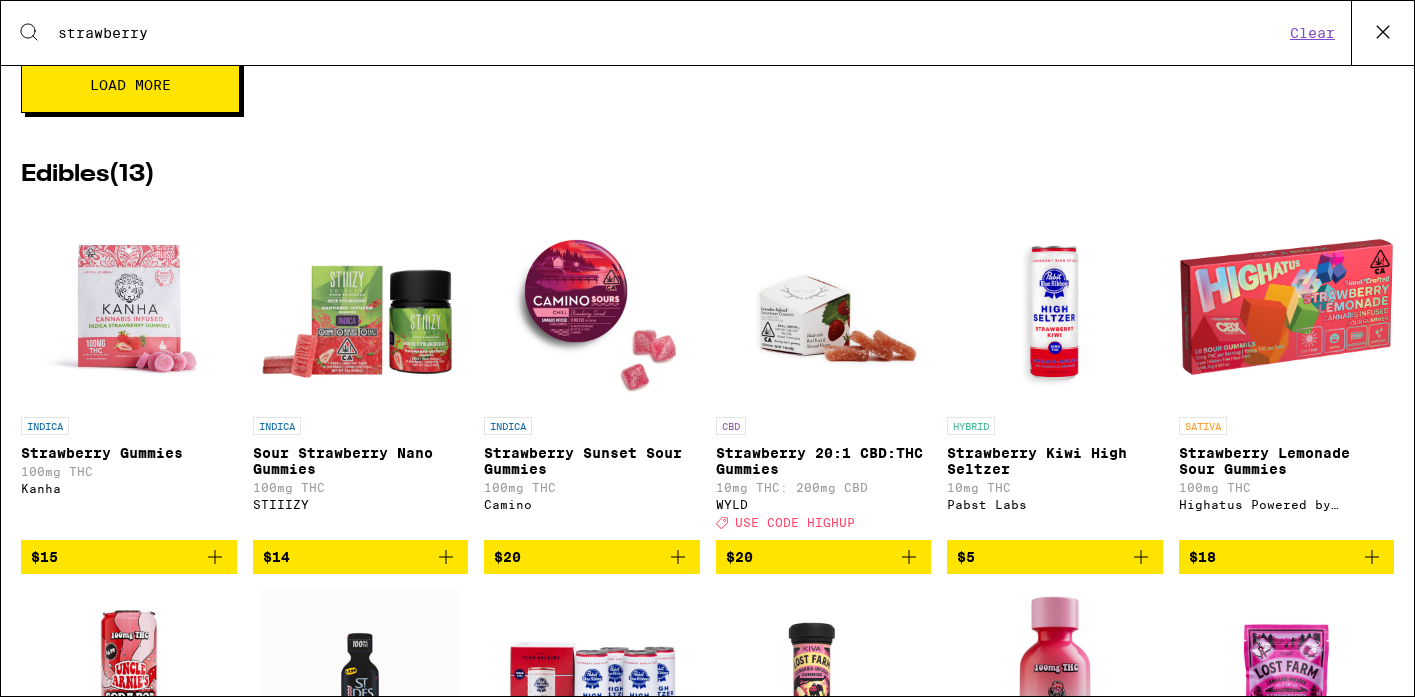 type on "strawberry" 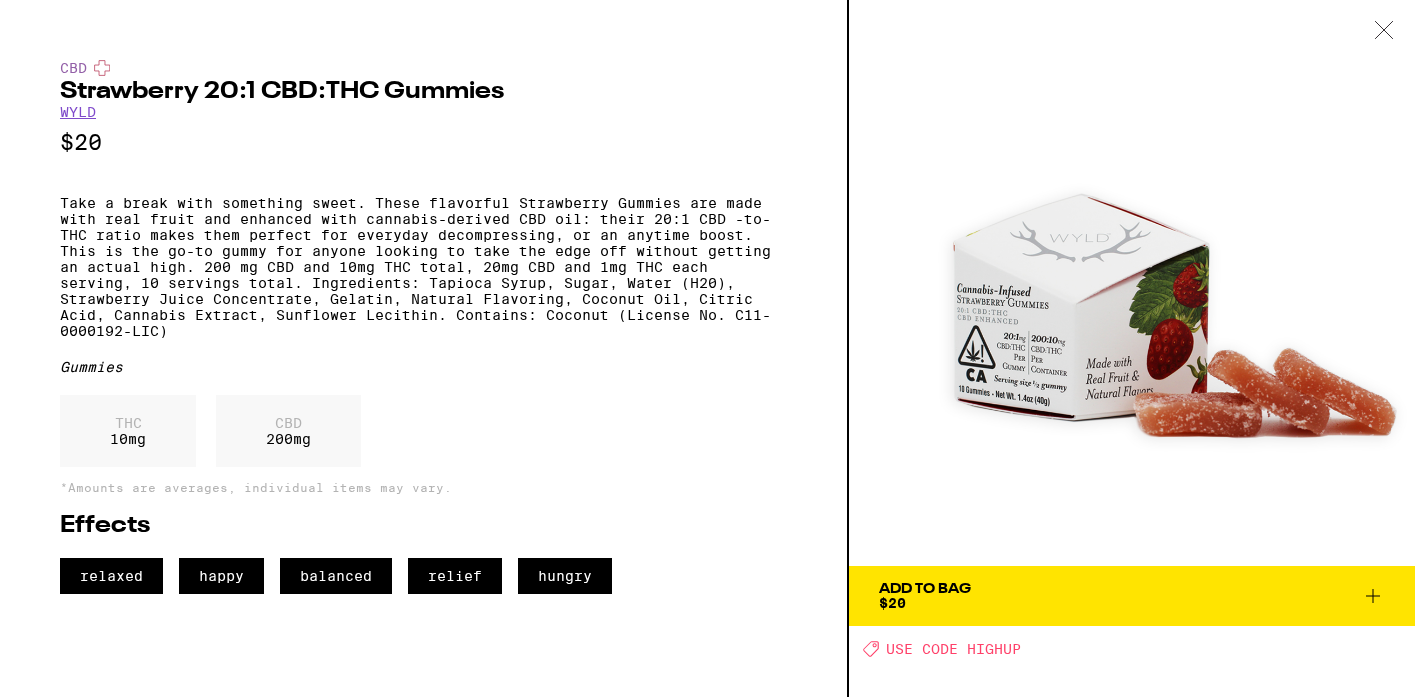 click on "Add To Bag $20" at bounding box center (1132, 596) 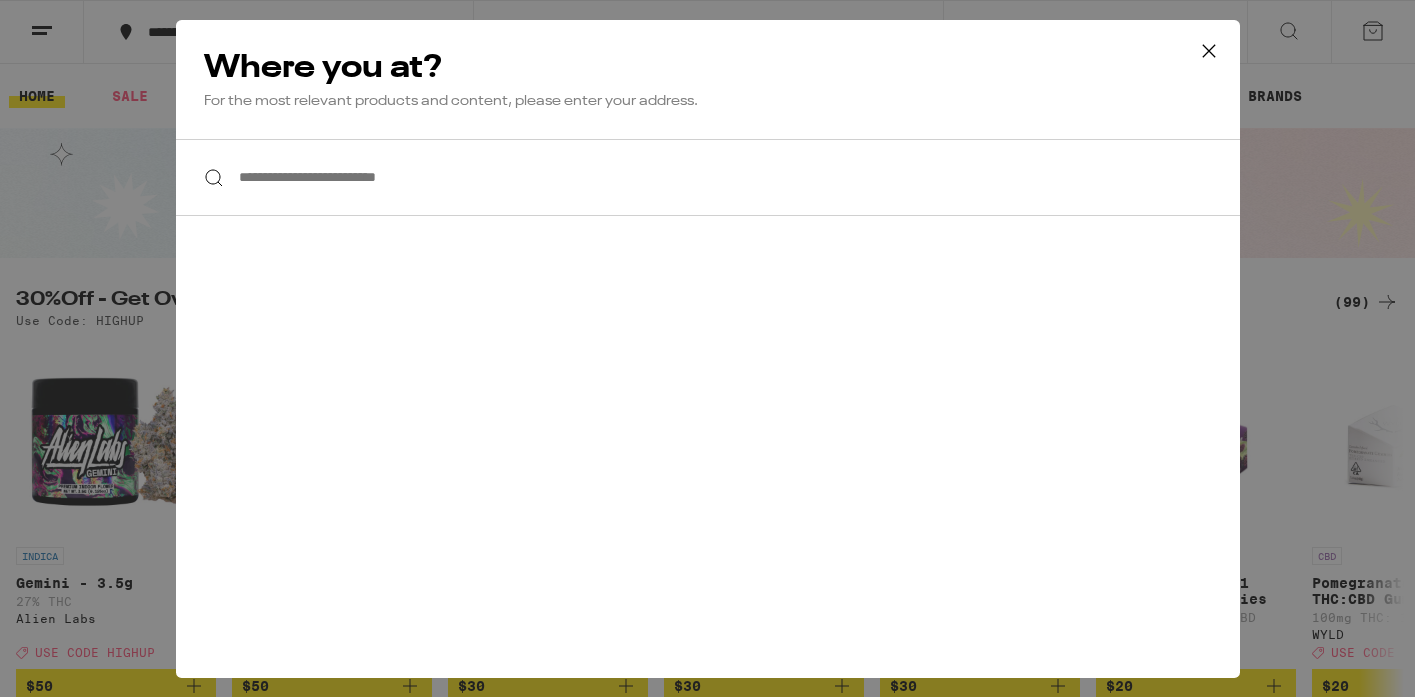 scroll, scrollTop: 0, scrollLeft: 0, axis: both 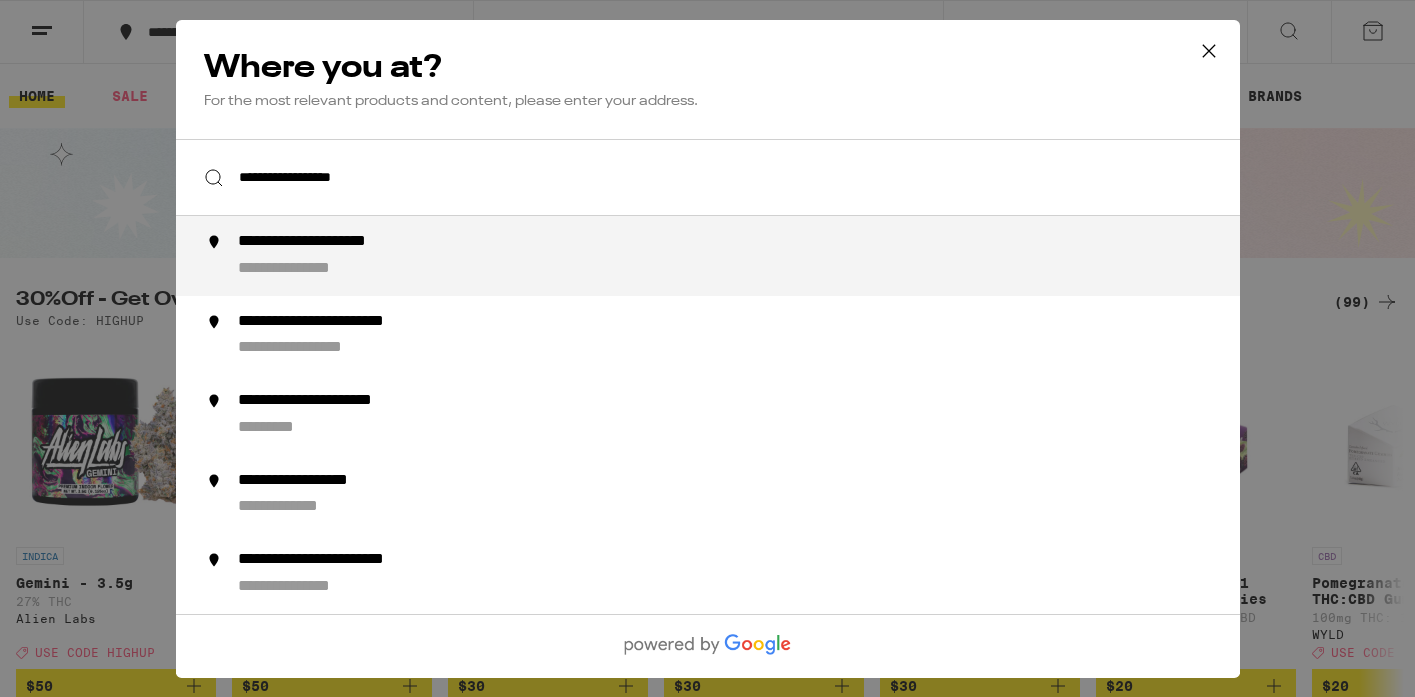 drag, startPoint x: 800, startPoint y: 206, endPoint x: 722, endPoint y: 270, distance: 100.89599 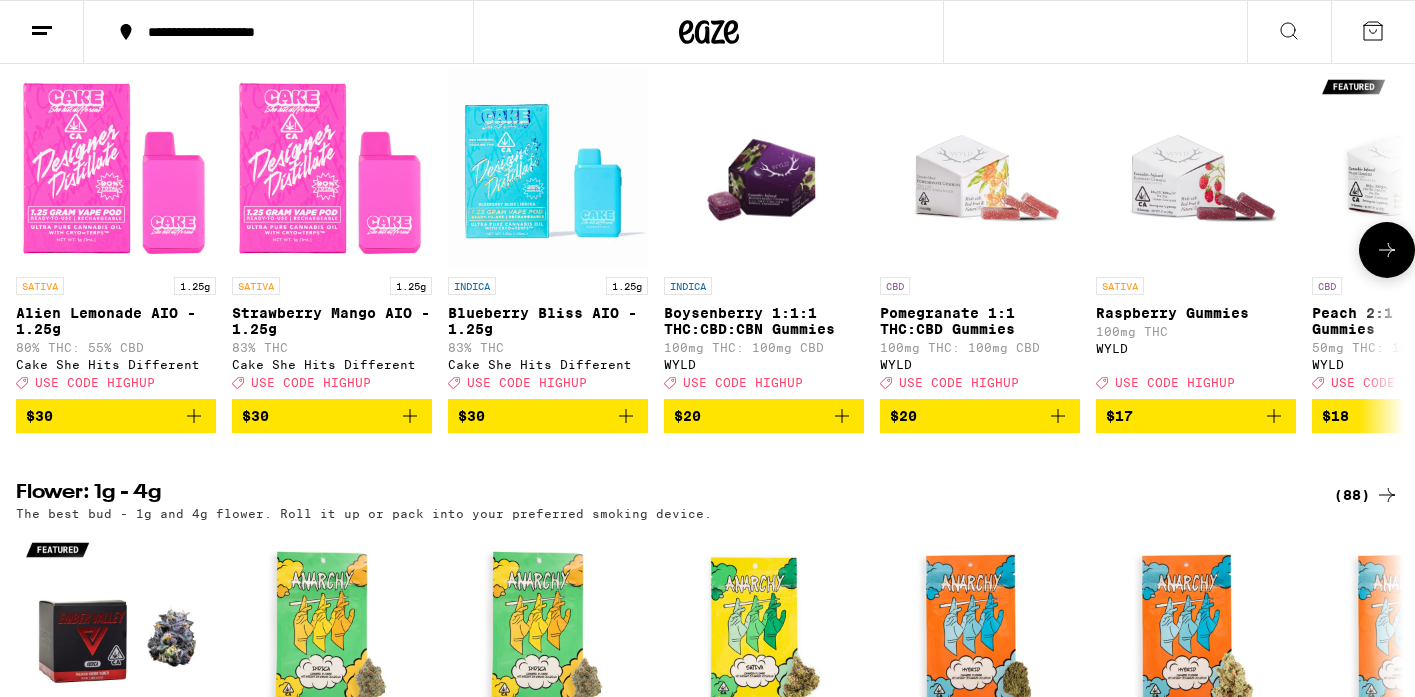 scroll, scrollTop: 272, scrollLeft: 0, axis: vertical 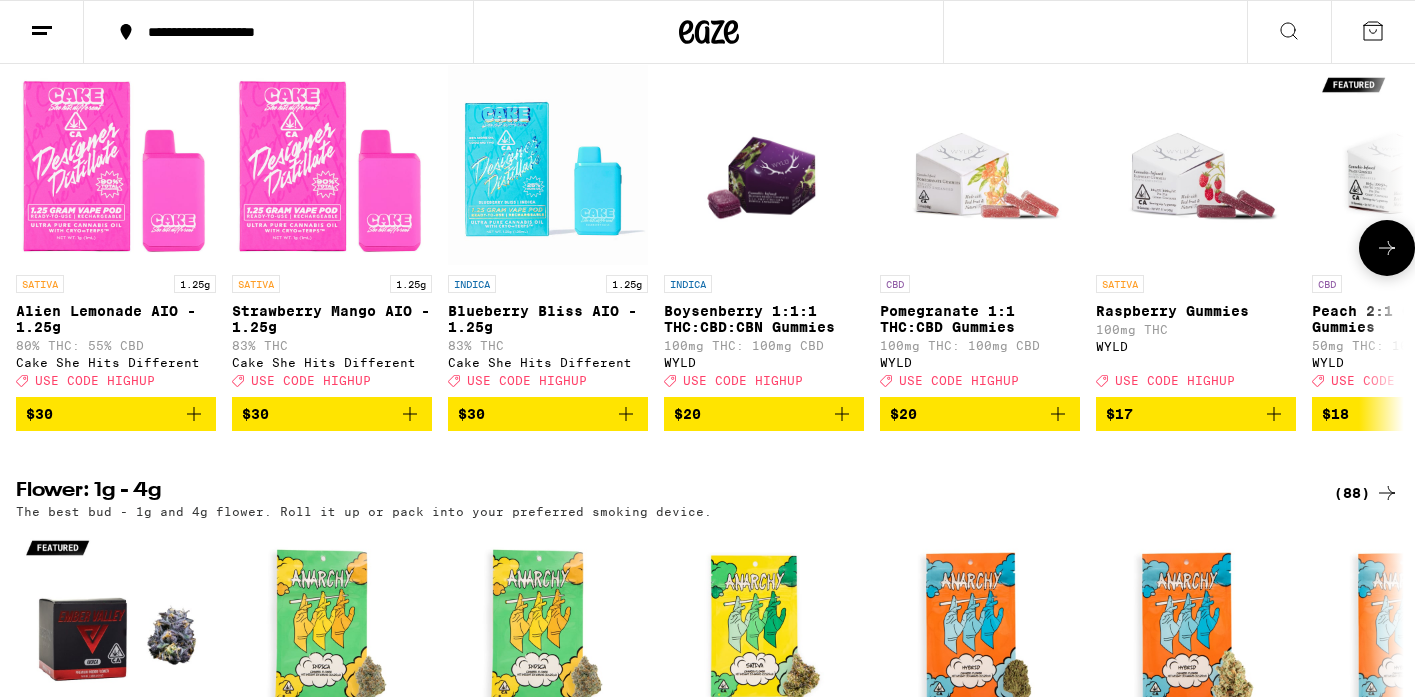 click 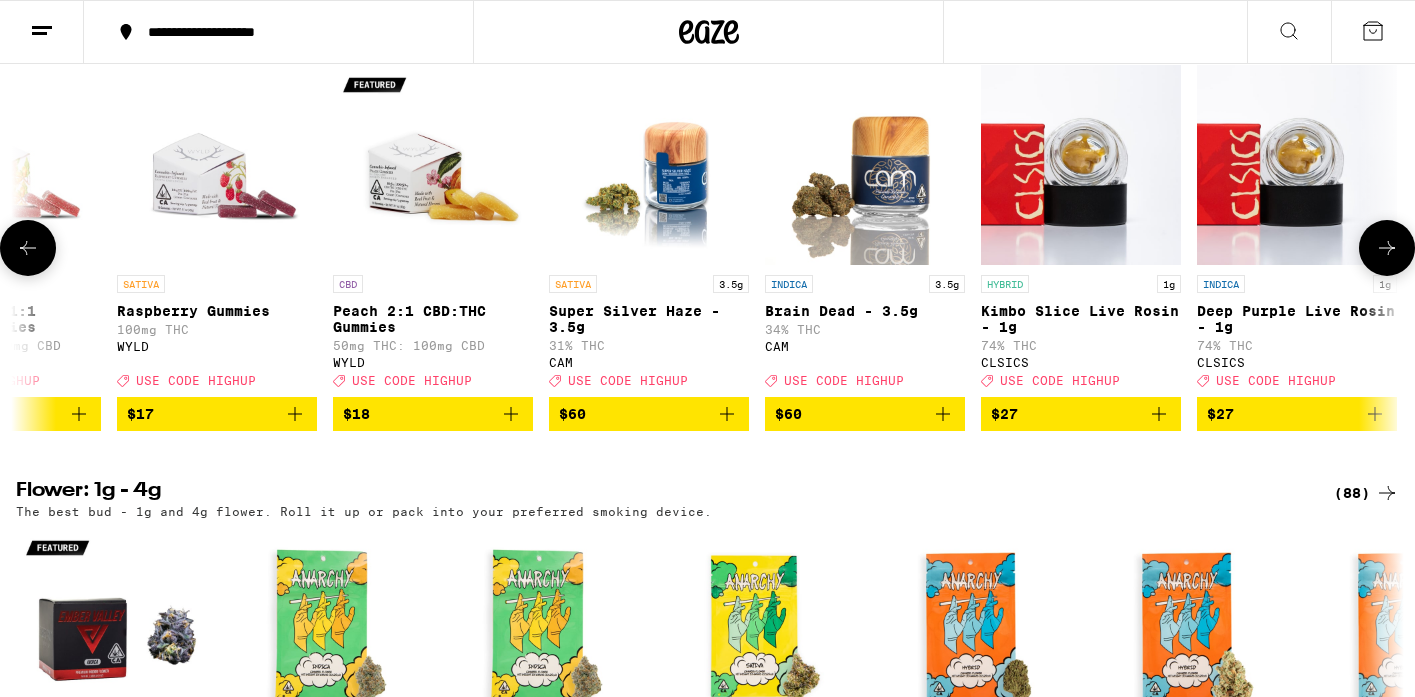 scroll, scrollTop: 0, scrollLeft: 1165, axis: horizontal 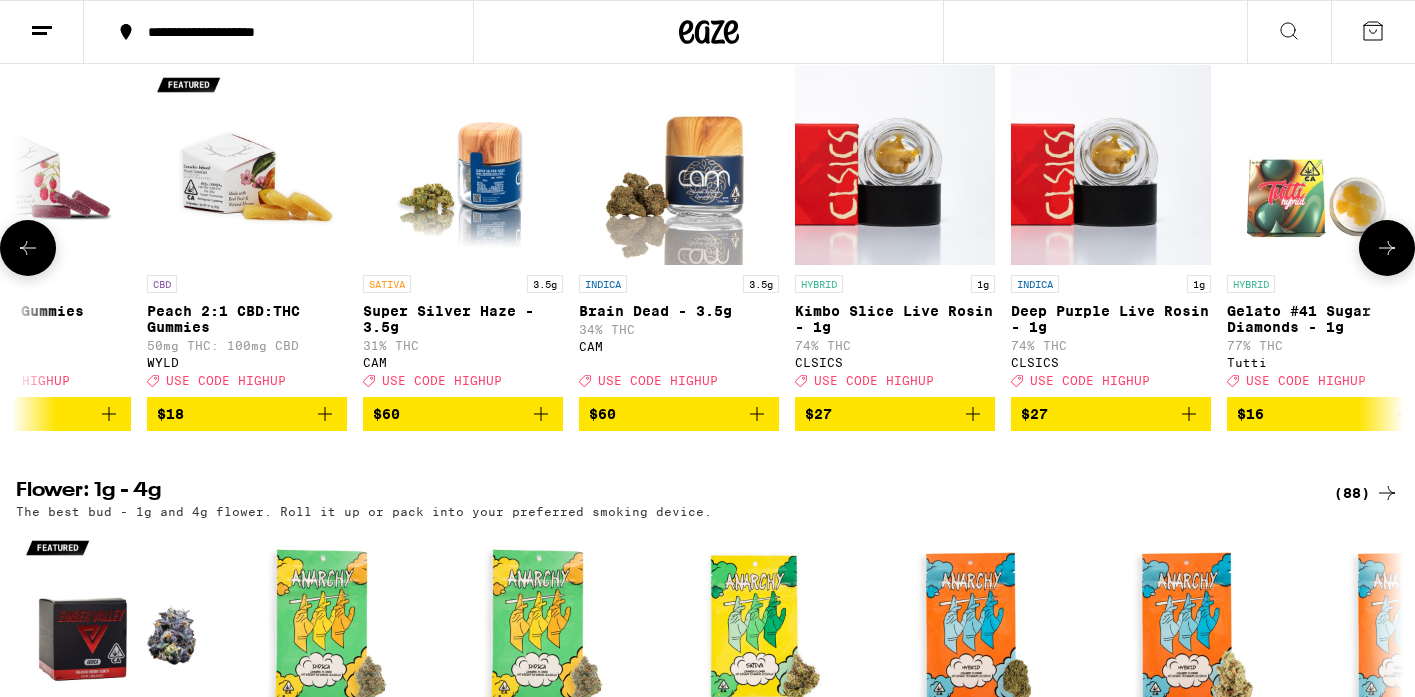 click 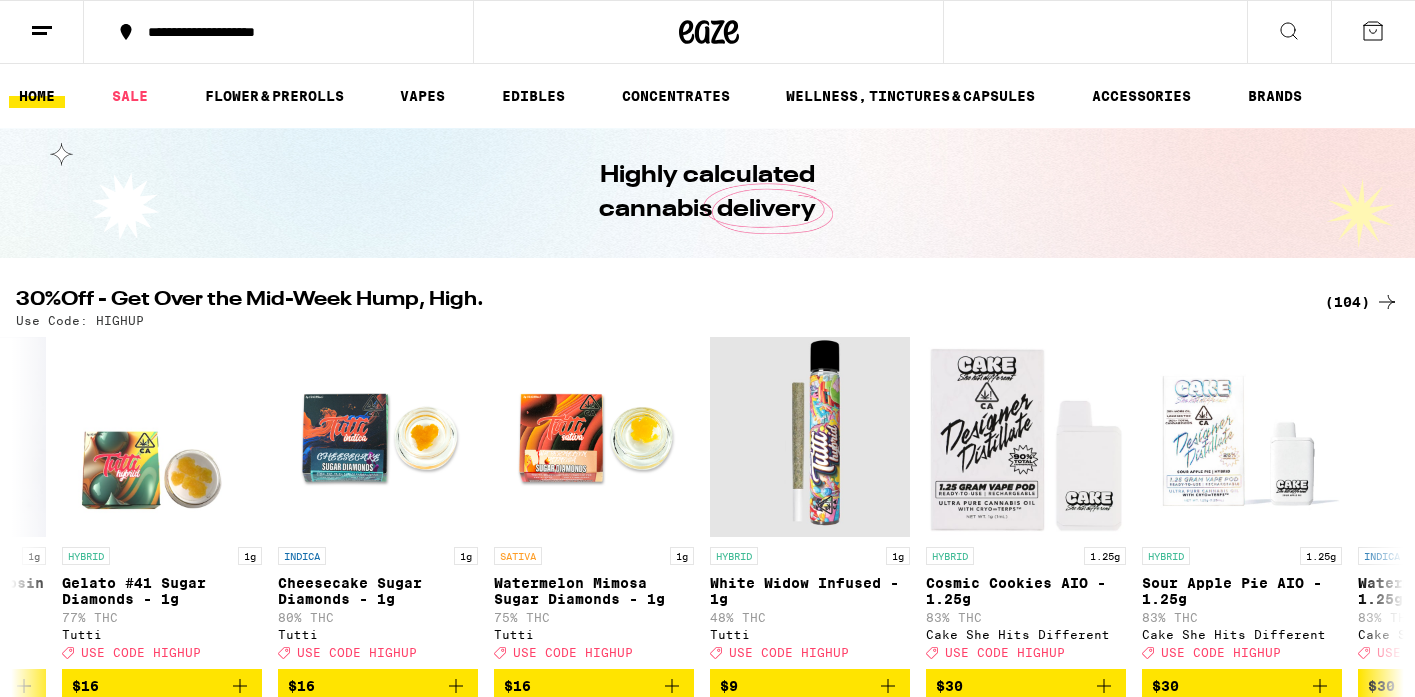 scroll, scrollTop: 0, scrollLeft: 0, axis: both 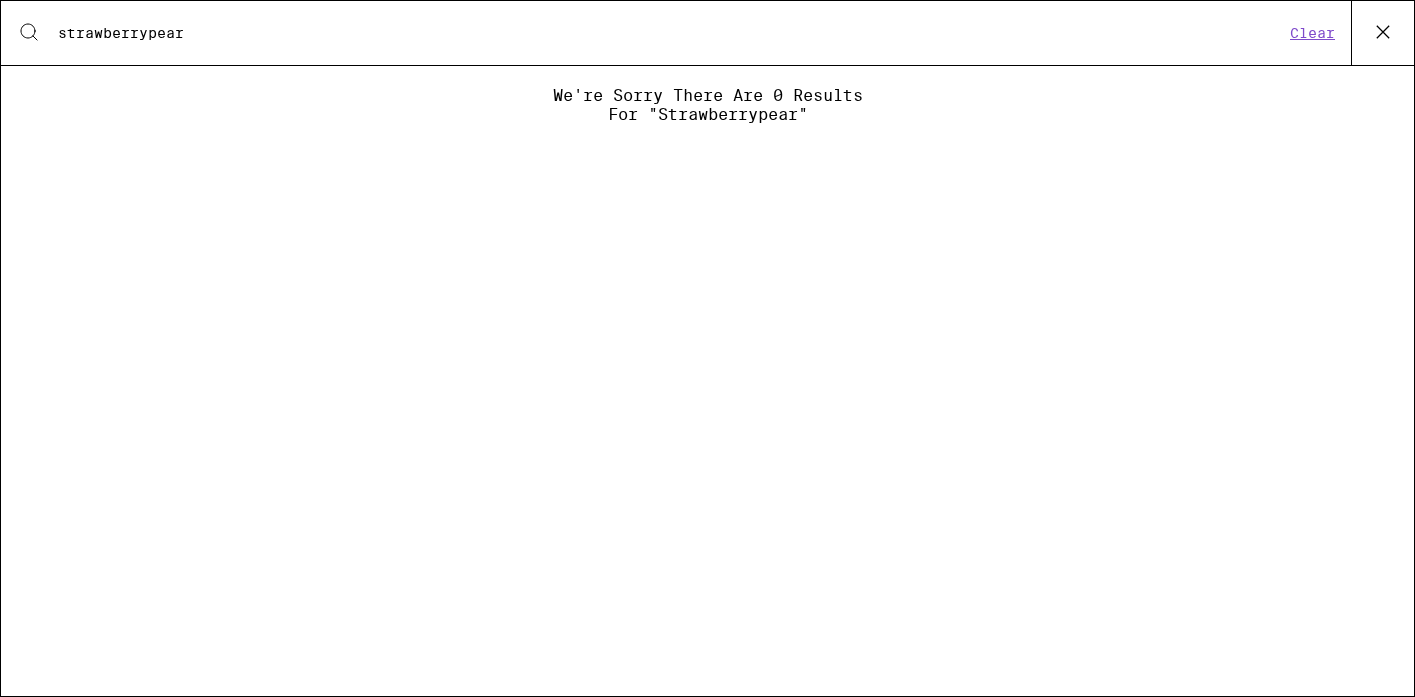 type on "strawberrypear" 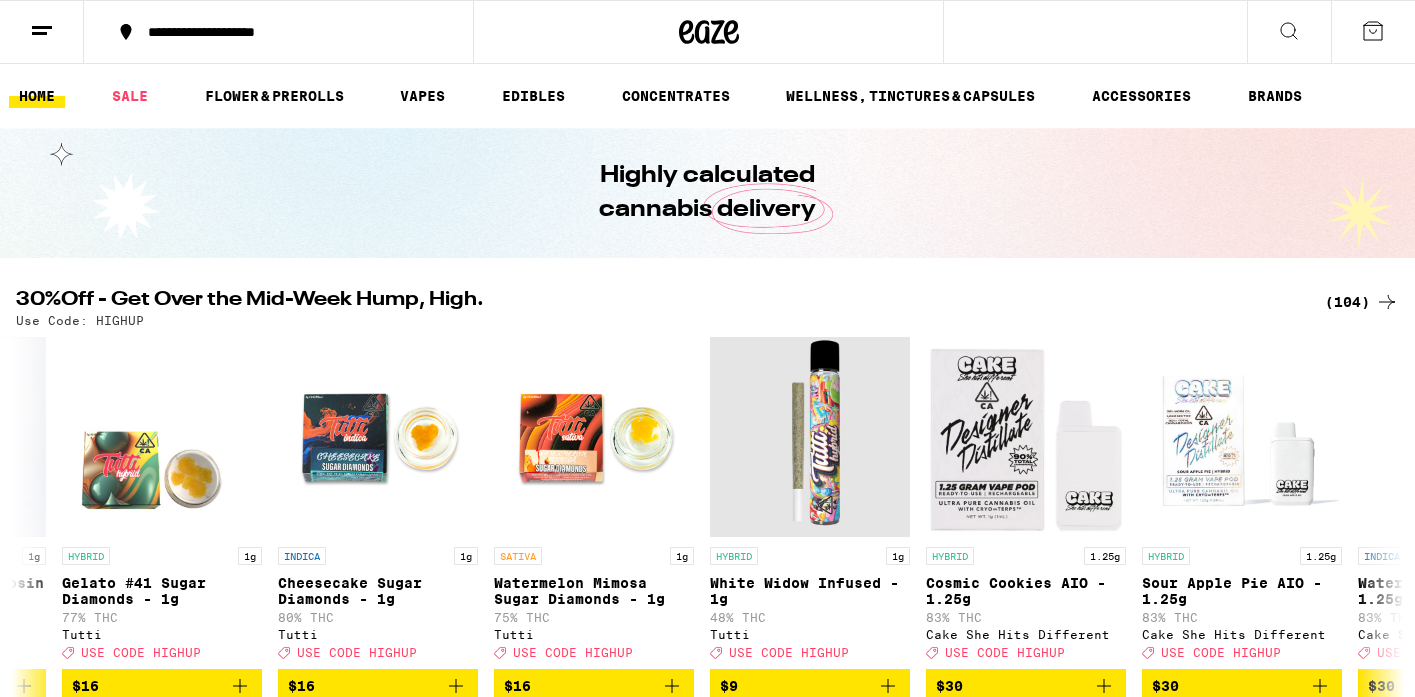 click 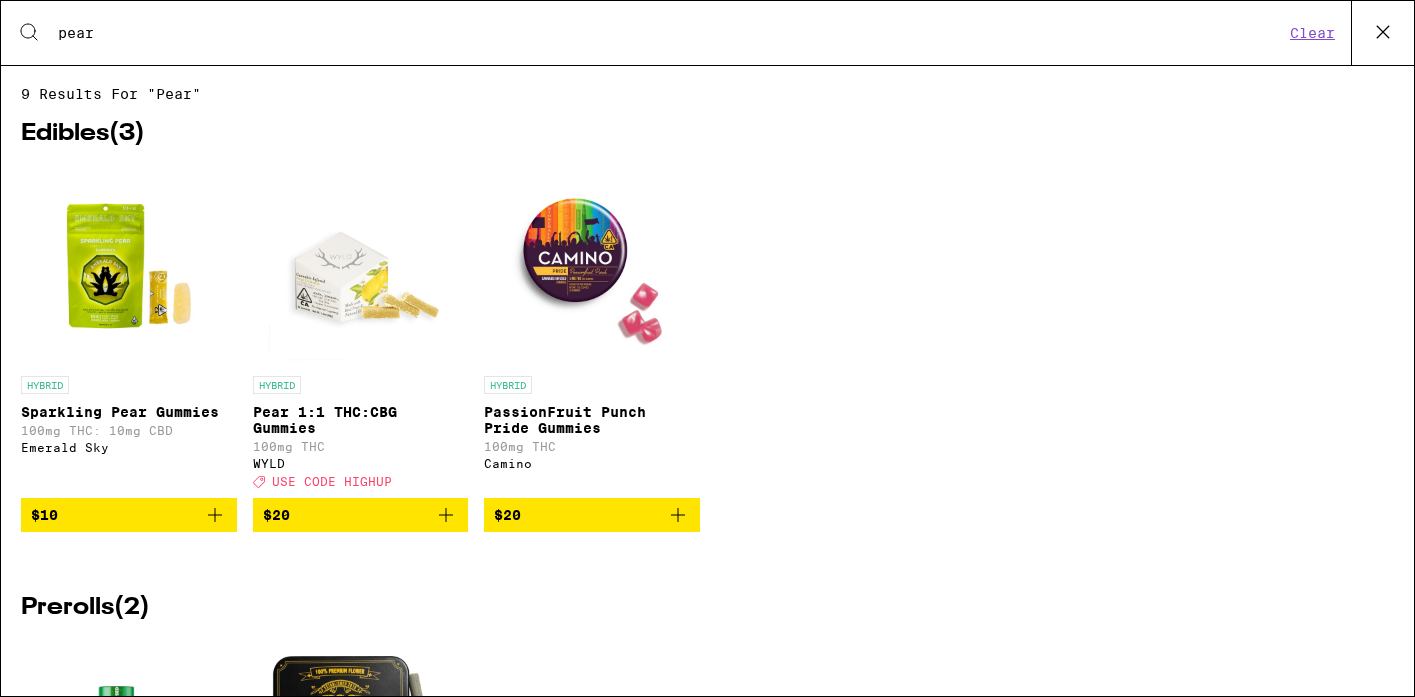 drag, startPoint x: 155, startPoint y: 26, endPoint x: 0, endPoint y: 31, distance: 155.08063 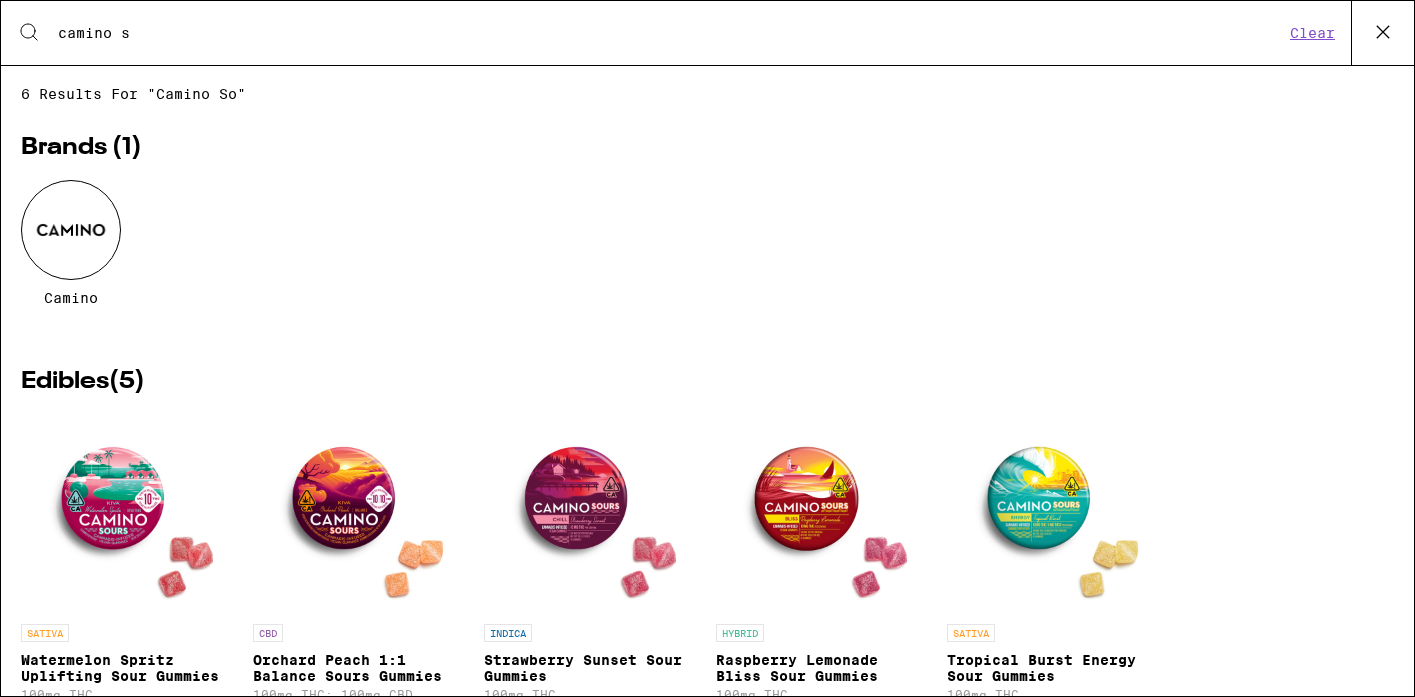 type on "camino" 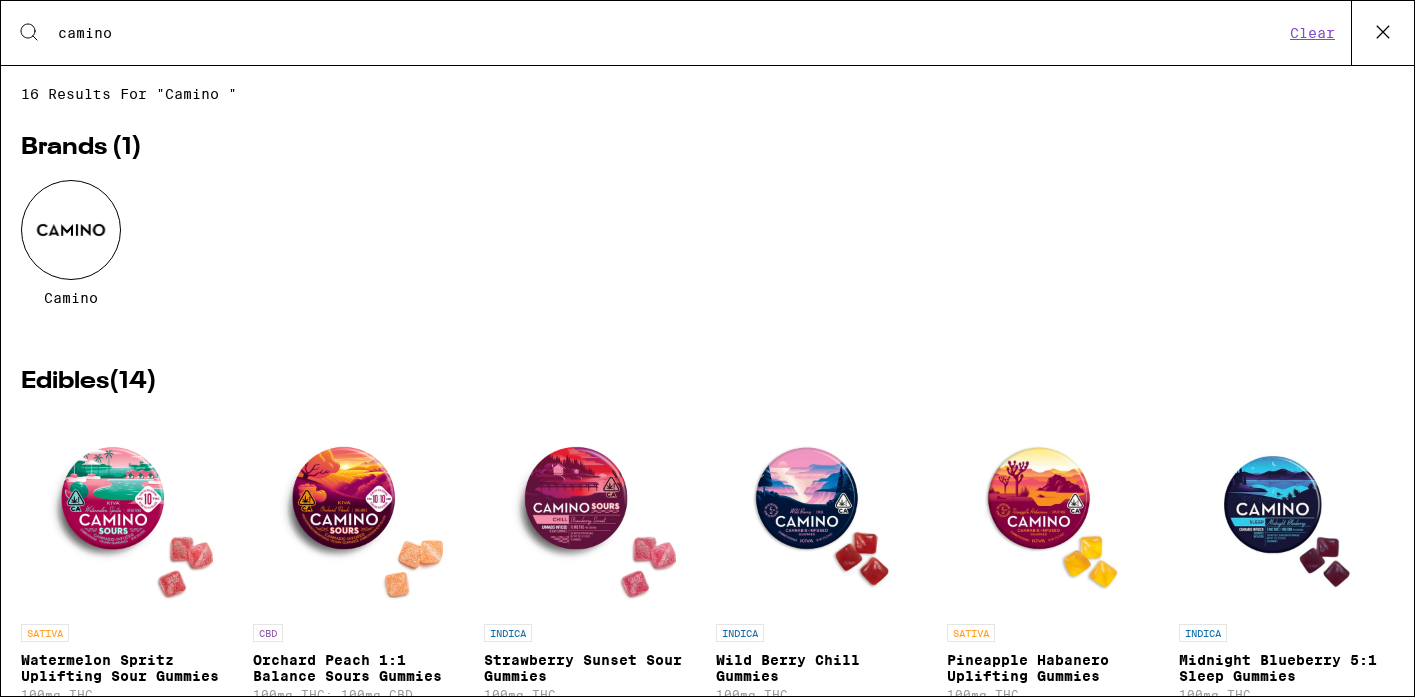 scroll, scrollTop: 0, scrollLeft: 0, axis: both 